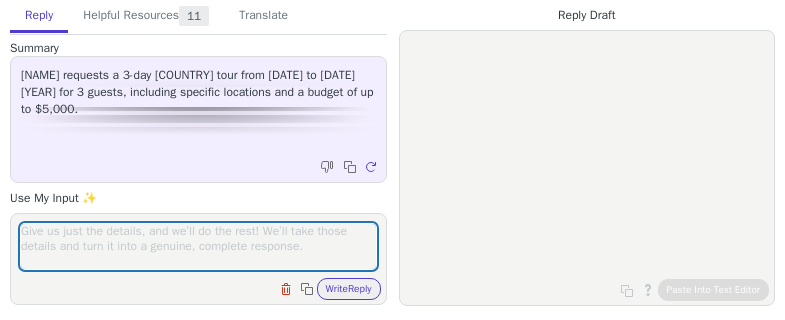click at bounding box center [198, 246] 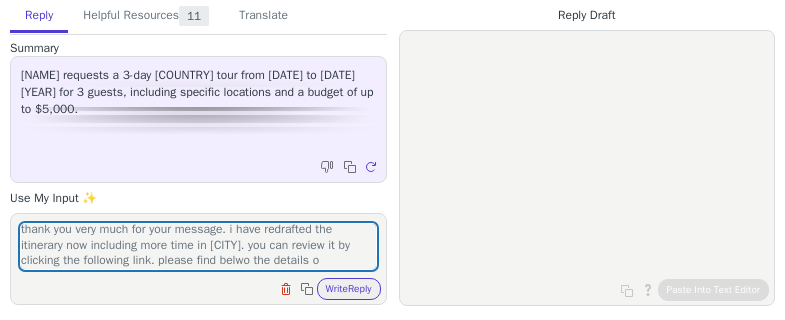 scroll, scrollTop: 32, scrollLeft: 0, axis: vertical 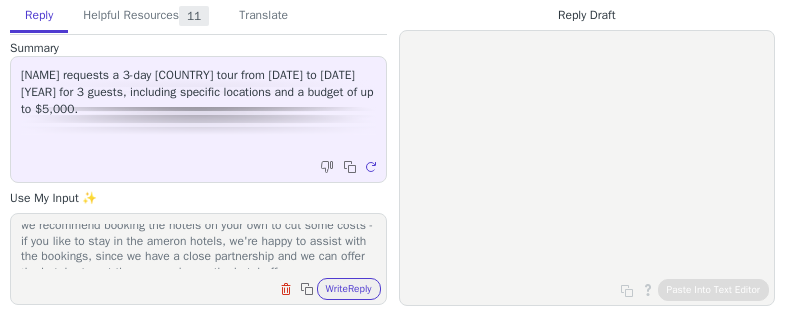 click on "dear [NAME]
thank you very much for your message. i have redrafted the itinerary now including more time in [CITY]. you can review it by clicking the following link. please find belwo the details of the inclusions and exclusions of the experience
we recommend booking the hotels on your own to cut some costs - if you like to stay in the ameron hotels, we're happy to assist with the bookings, since we have a close partnership and we can offer the hotel rates at the same price as the hotel offers" at bounding box center [198, 246] 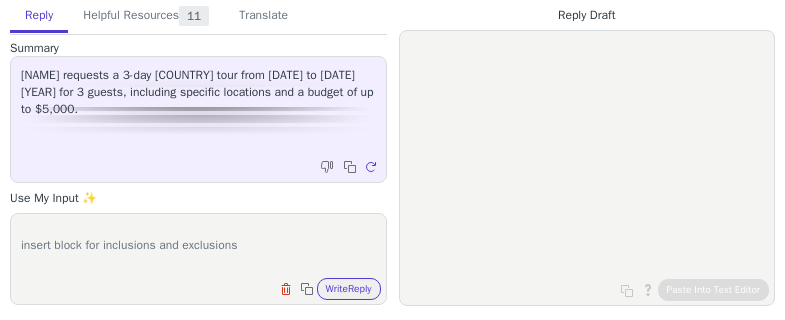 scroll, scrollTop: 125, scrollLeft: 0, axis: vertical 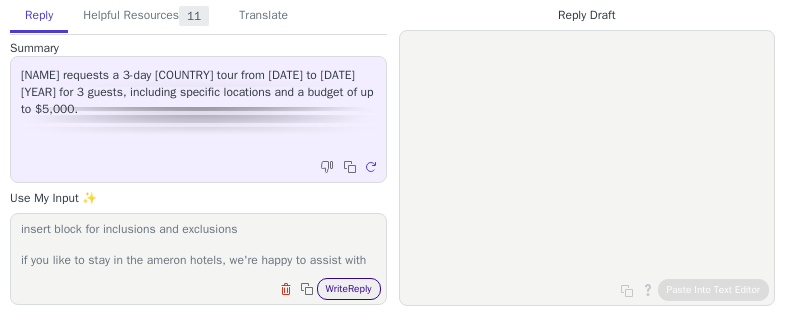 type on "dear [NAME]
thank you very much for your message. i have redrafted the itinerary now including more time in [CITY]. you can review it by clicking the following link. please find belwo the details of the inclusions and exclusions of the experience
we recommend booking the hotels on your own to cut some costs -
insert block for inclusions and exclusions
if you like to stay in the ameron hotels, we're happy to assist with the bookings, since we have a close partnership and we can offer the hotel rates at the same price as the hotel offers" 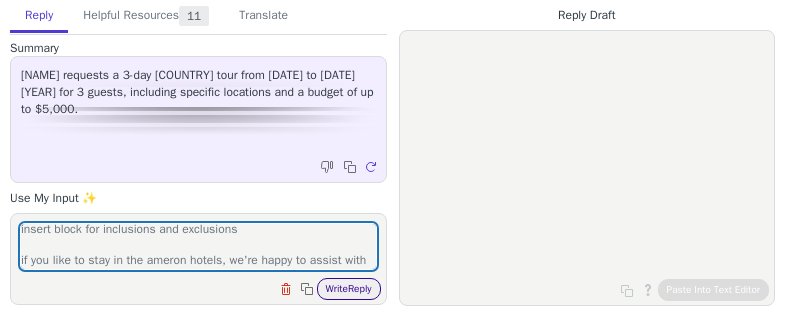 click on "Write  Reply" at bounding box center (349, 289) 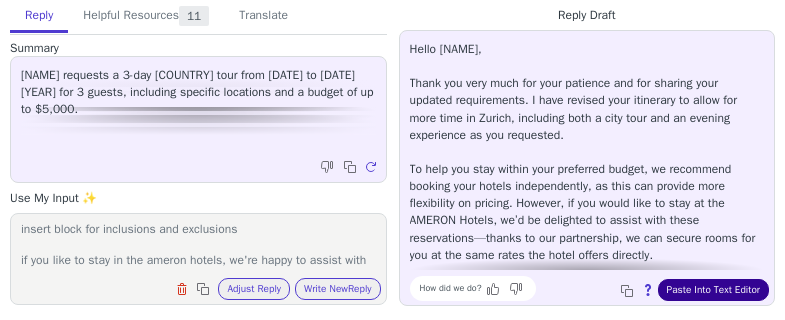 click on "Paste Into Text Editor" at bounding box center [713, 290] 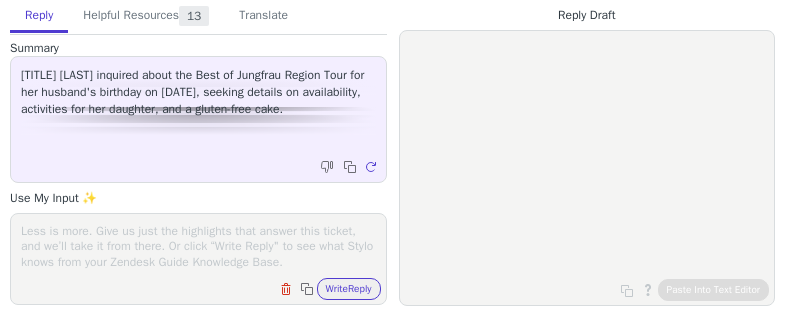 scroll, scrollTop: 0, scrollLeft: 0, axis: both 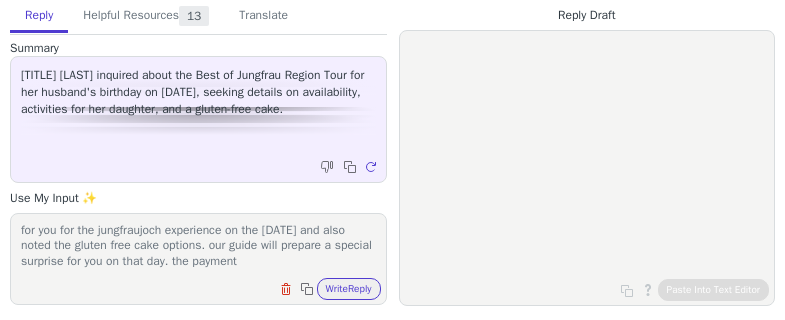 click on "dear [TITLE] [LAST]
thank you very much for your message. we have reserved a guide for you for the jungfraujoch experience on the [DATE] and also noted the gluten free cake options. our guide will prepare a special surprise for you on that day. the payment" at bounding box center [198, 246] 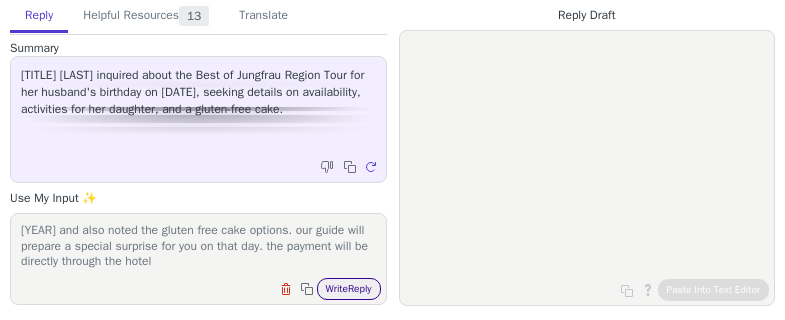 type on "dear mrs. [LAST]
thank you very much for your message. we have reserved a guide for you for the jungfraujoch experience on the 21st of [MONTH] [YEAR] and also noted the gluten free cake options. our guide will prepare a special surprise for you on that day. the payment will be directly through the hotel" 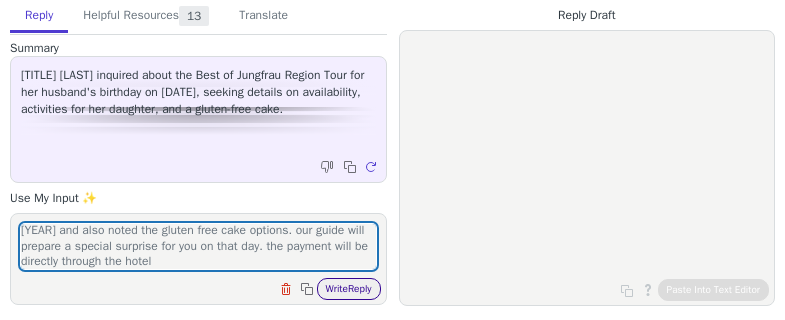 click on "Write  Reply" at bounding box center [349, 289] 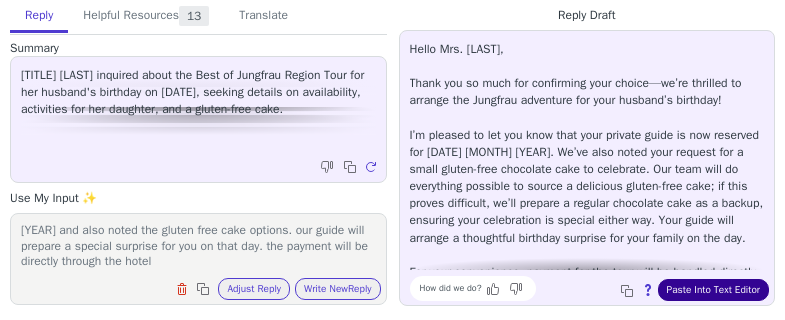 click on "Paste Into Text Editor" at bounding box center (713, 290) 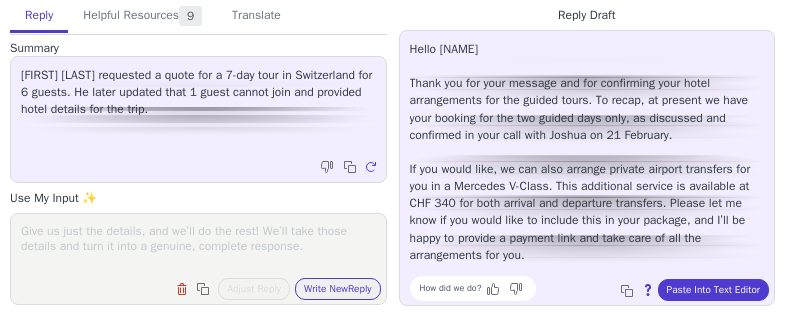 scroll, scrollTop: 0, scrollLeft: 0, axis: both 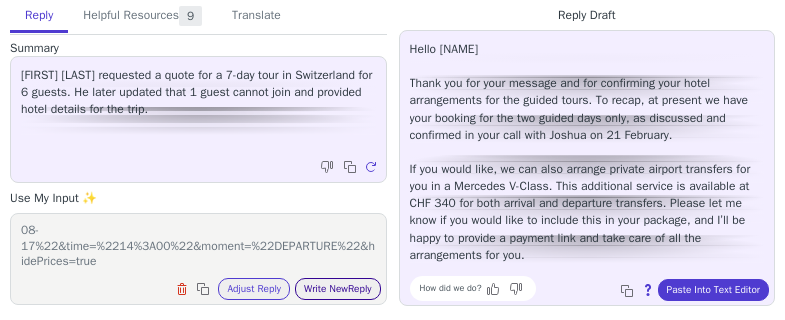 click on "Write New  Reply" at bounding box center (338, 289) 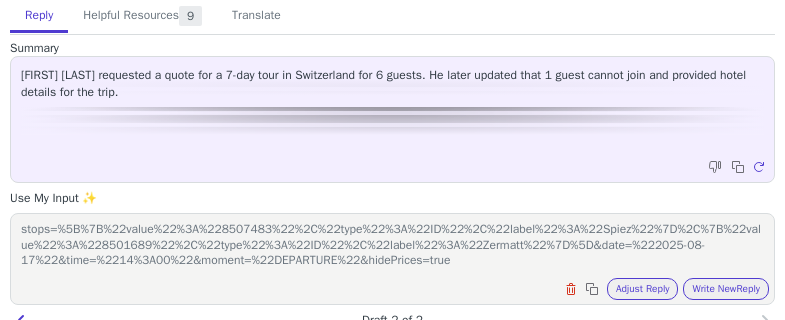 scroll, scrollTop: 48, scrollLeft: 0, axis: vertical 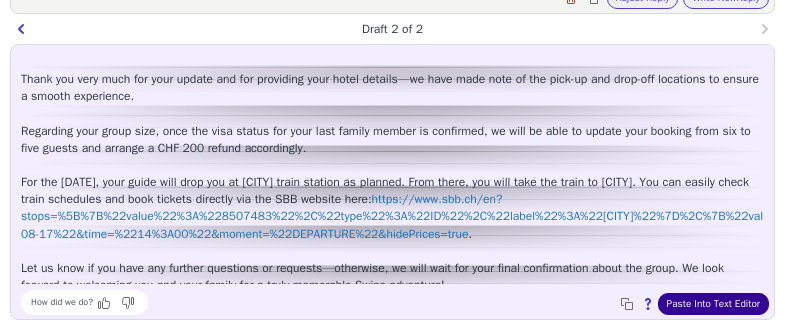 click on "Paste Into Text Editor" at bounding box center (713, 304) 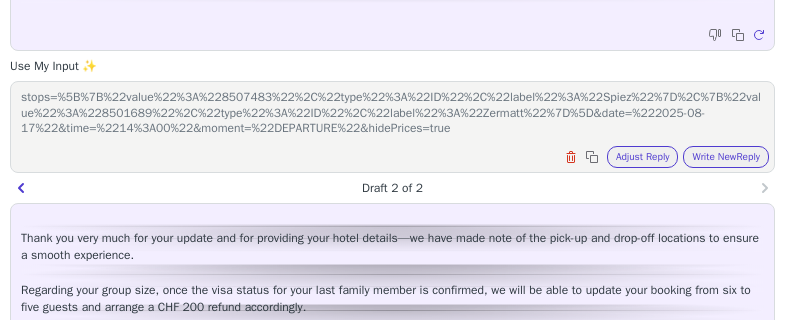 scroll, scrollTop: 291, scrollLeft: 0, axis: vertical 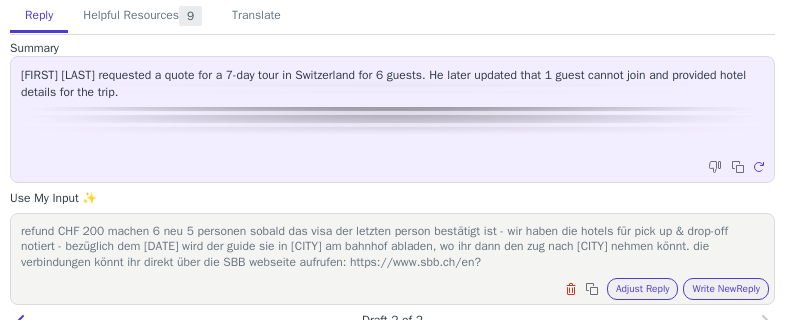 click on "refund CHF 200 machen 6 neu 5 personen sobald das visa der letzten person bestätigt ist - wir haben die hotels für pick up & drop-off notiert - bezüglich dem [DATE] wird der guide sie in [CITY] am bahnhof abladen, wo ihr dann den zug nach [CITY] nehmen könnt. die verbindungen könnt ihr direkt über die SBB webseite aufrufen: https://www.sbb.ch/en?stops=%5B%7B%22value%22%3A%228507483%22%2C%22type%22%3A%22ID%22%2C%22label%22%3A%22Spiez%22%7D%2C%7B%22value%22%3A%228501689%22%2C%22type%22%3A%22ID%22%2C%22label%22%3A%22Zermatt%22%7D%5D&date=%222025-08-17%22&time=%2214%3A00%22&moment=%22DEPARTURE%22&hidePrices=true" at bounding box center [392, 246] 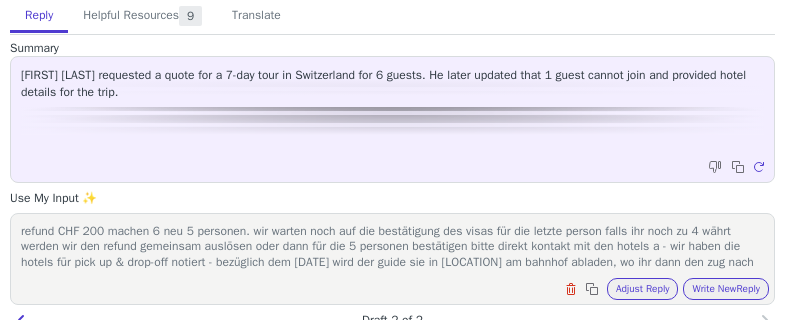 scroll, scrollTop: 1, scrollLeft: 0, axis: vertical 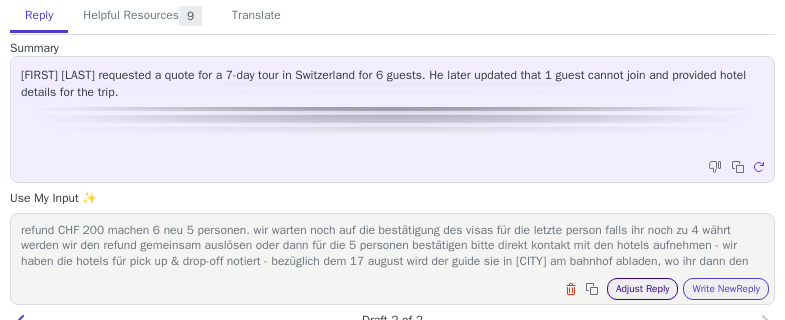 type on "refund CHF 200 machen 6 neu 5 personen. wir warten noch auf die bestätigung des visas für die letzte person falls ihr noch zu 4 währt werden wir den refund gemeinsam auslösen oder dann für die 5 personen bestätigen bitte direkt kontakt mit den hotels aufnehmen - wir haben die hotels für pick up & drop-off notiert - bezüglich dem 17 august wird der guide sie in [CITY] am bahnhof abladen, wo ihr dann den zug nach [CITY] nehmen könnt. die verbindungen könnt ihr direkt über die SBB webseite aufrufen: https://www.sbb.ch/en?stops=%5B%7B%22value%22%3A%228507483%22%2C%22type%22%3A%22ID%22%2C%22label%22%3A%22[CITY]%22%7D%2C%7B%22value%22%3A%228501689%22%2C%22type%22%3A%22ID%22%2C%22label%22%3A%22[CITY]%22%7D%5D&date=%222025-08-17%22&time=%2214%3A00%22&moment=%22DEPARTURE%22&hidePrices=true" 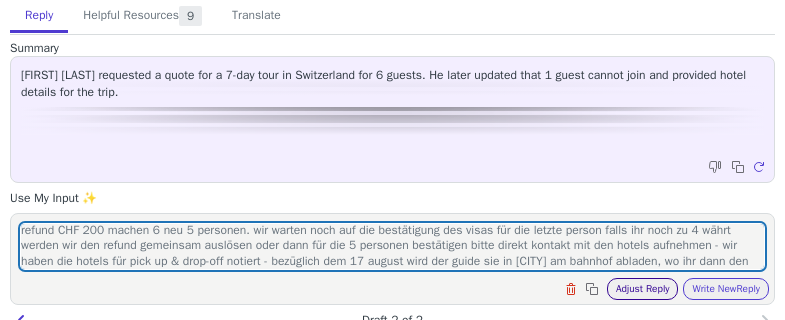click on "Adjust Reply" at bounding box center (643, 289) 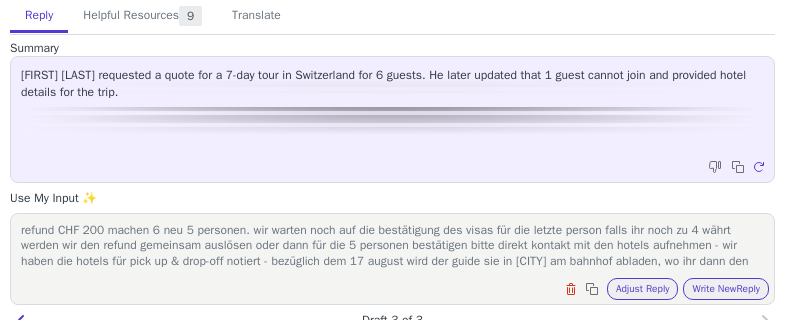 click on "Write New  Reply" at bounding box center (726, 289) 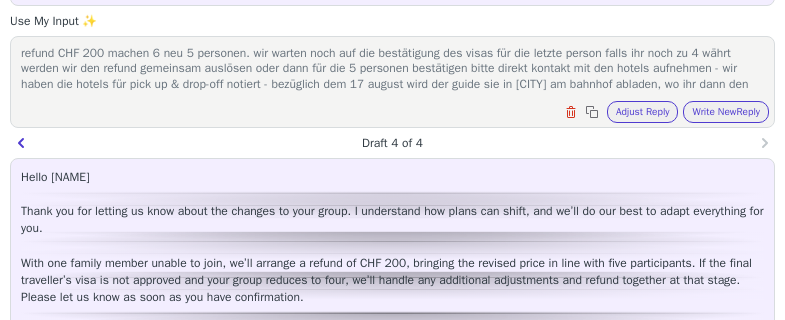 scroll, scrollTop: 291, scrollLeft: 0, axis: vertical 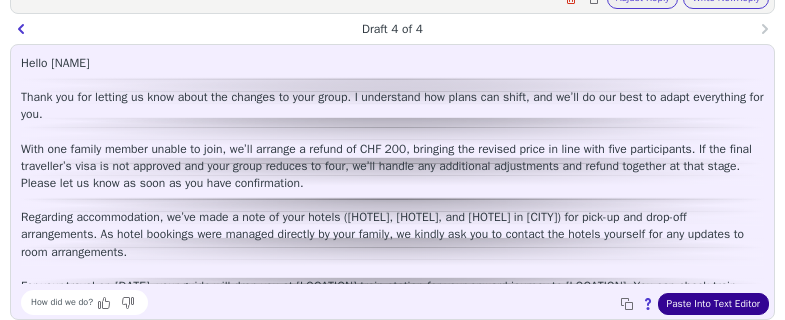 click on "Paste Into Text Editor" at bounding box center (713, 304) 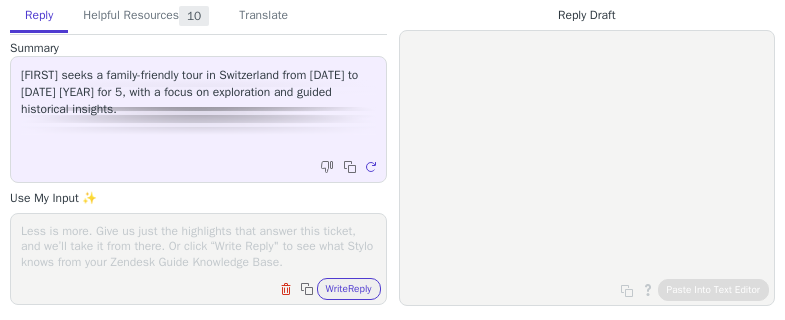 scroll, scrollTop: 0, scrollLeft: 0, axis: both 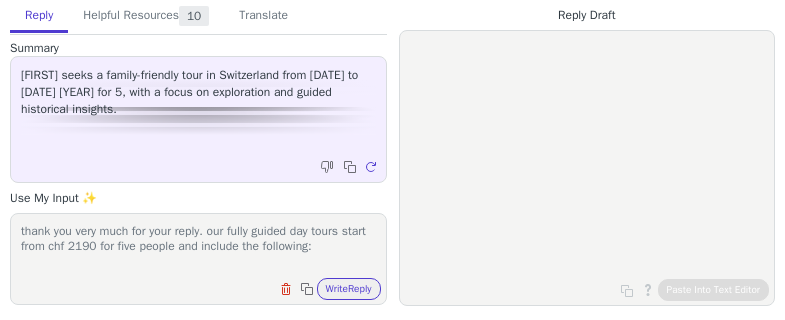 paste on "What’s Included in the Experience:
Private Swiss guide with deep local knowledge for the entire journey
Transportation in a Mercedes Van – including fuel, insurance, kilometers, parking fees
Pick up and drop off at your hotel
Delicious Swiss Picnic (if you take various tours we can also include a Raclette lunch, Mountain BBQ, Fondue, etc. Please let us know in case of any allergies)
Complimentary refreshments throughout the tour
Personal little welcome surprise
All guide-related expenses, including pre-tour and post-tour preparations.
Photo and video captures to preserve your memories
100% flexibility and customization, even on the day of the tour
Unforgettable moments that will become stories to share for a lifetime!
Not Included:
Personal expenses
Hotels with dinner & breakfast" 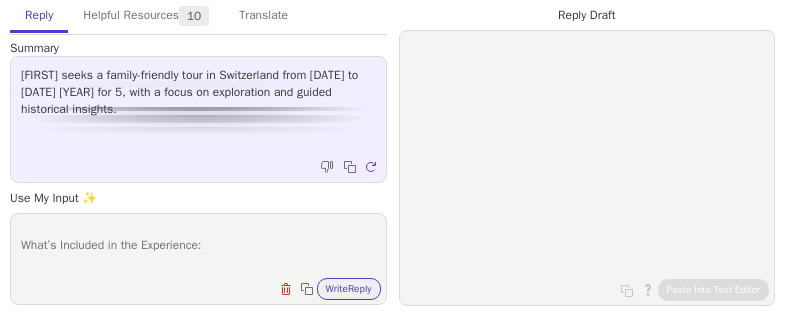 scroll, scrollTop: 572, scrollLeft: 0, axis: vertical 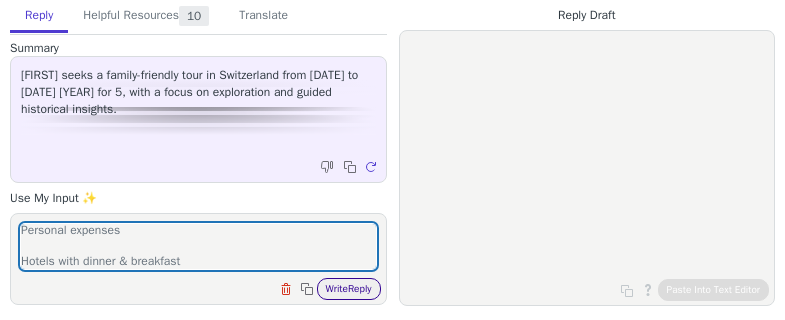 click on "Write  Reply" at bounding box center (349, 289) 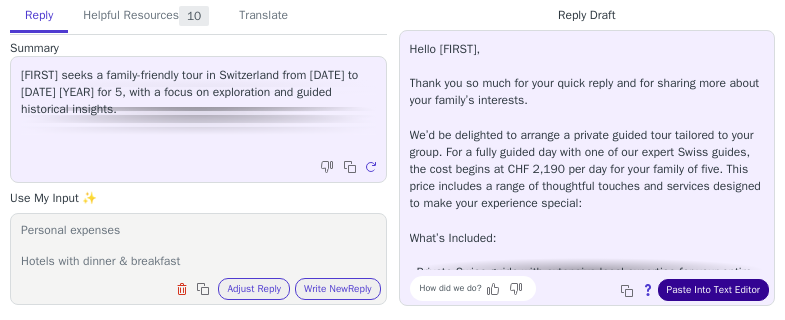click on "Paste Into Text Editor" at bounding box center (713, 290) 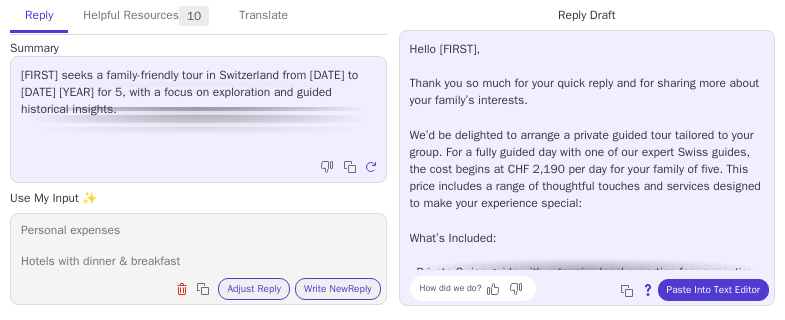 click on "thank you very much for your reply. our fully guided day tours start from chf 2190 for five people and include the following:
What’s Included in the Experience:
Private Swiss guide with deep local knowledge for the entire journey
Transportation in a Mercedes Van – including fuel, insurance, kilometers, parking fees
Pick up and drop off at your hotel
Delicious Swiss Picnic (if you take various tours we can also include a Raclette lunch, Mountain BBQ, Fondue, etc. Please let us know in case of any allergies)
Complimentary refreshments throughout the tour
Personal little welcome surprise
All guide-related expenses, including pre-tour and post-tour preparations.
Photo and video captures to preserve your memories
100% flexibility and customization, even on the day of the tour
Unforgettable moments that will become stories to share for a lifetime!
Not Included:
Personal expenses
Hotels with dinner & breakfast" at bounding box center (198, 246) 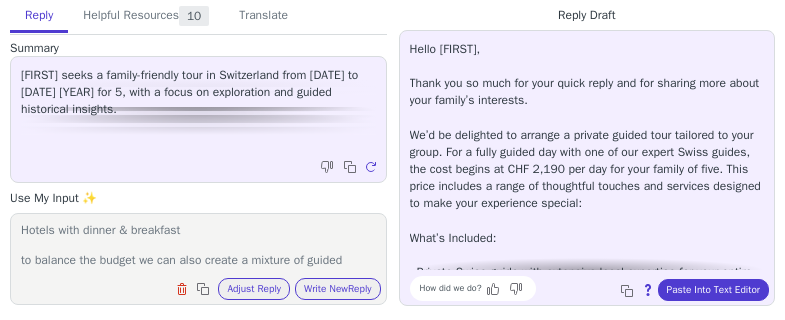 scroll, scrollTop: 618, scrollLeft: 0, axis: vertical 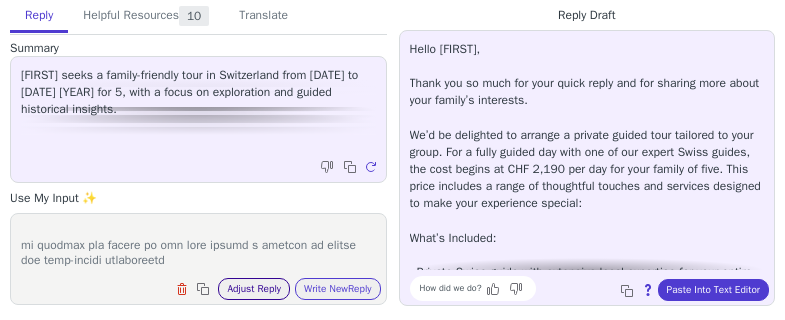 type on "lorem ips dolo sita con adip elits. doe tempo incidi utl etdol magna aliq eni 2179 adm veni quisno exe ullamco lab nisialiqu:
Exea’c Consequa du aut Irureinrep:
Volupta Velit essec fugi null paria excepteur sin occ cupida nonproi
Suntculpaquiof de m Animides Lab – perspicia unde, omnisiste, natuserror, volupta accu
Dolo la tot rema eaq ip quae abill
Inventore Verit Quasia (be vit dict explica nemoe ip qui volu asperna a Oditfugi conse, Magnidol EOS, Ration, seq. Nesciu neq po quis do adip nu eiu moditempo)
Inciduntmagna quaeratetiam minussolut nob elig
Optiocum nihili quoplac facerepo
Ass repel-tempori autemqui, officiisd rer-nece sae even-volu repudiandaer.
Itaqu ear hicte sapiente de reiciend volu maioresa
184% perferendis dol asperioresrep, mini no exe ull co sus labo
Aliquidcommod consequ quid maxi mollit molesti ha quide rer f expedita!
Dis Namliber:
Temporec solutano
Eligen opti cumque & nihilimpe
mi quodmax pla facere po omn lore ipsumd s ametcon ad elitse doe temp-i..." 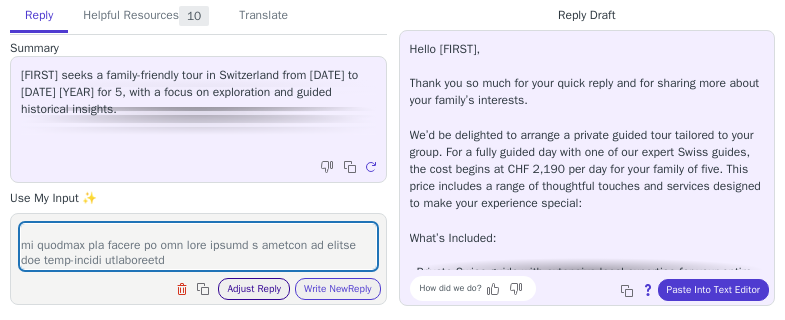 click on "Adjust Reply" at bounding box center [254, 289] 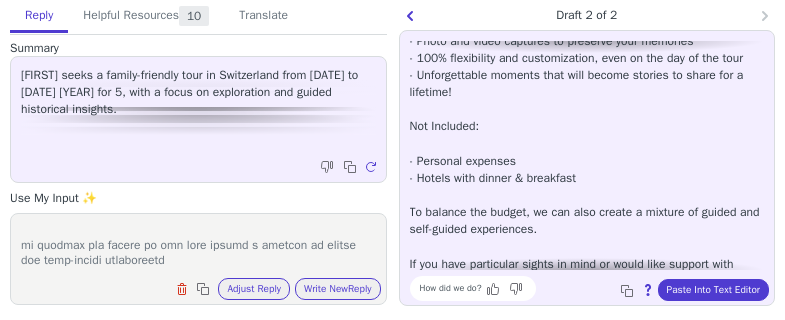 scroll, scrollTop: 525, scrollLeft: 0, axis: vertical 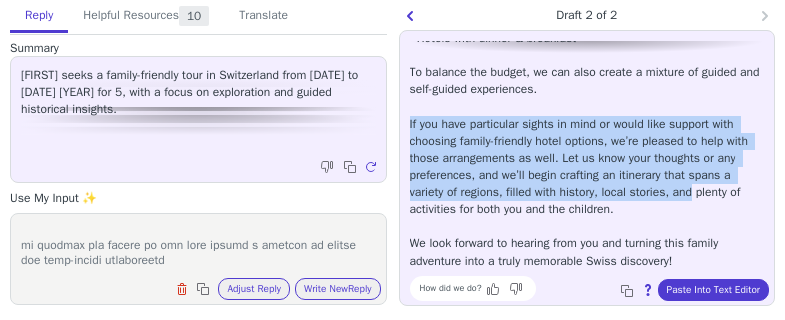 drag, startPoint x: 407, startPoint y: 106, endPoint x: 505, endPoint y: 198, distance: 134.41727 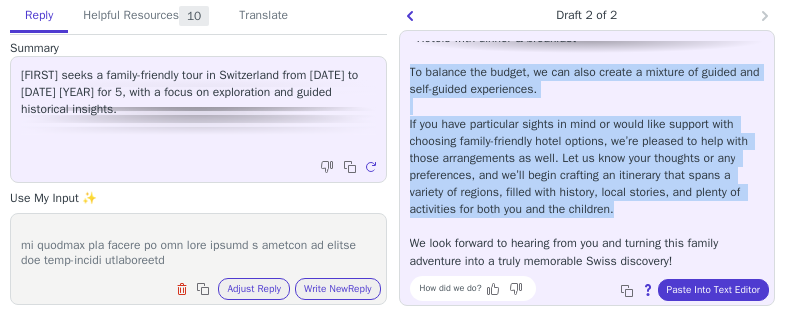 scroll, scrollTop: 525, scrollLeft: 0, axis: vertical 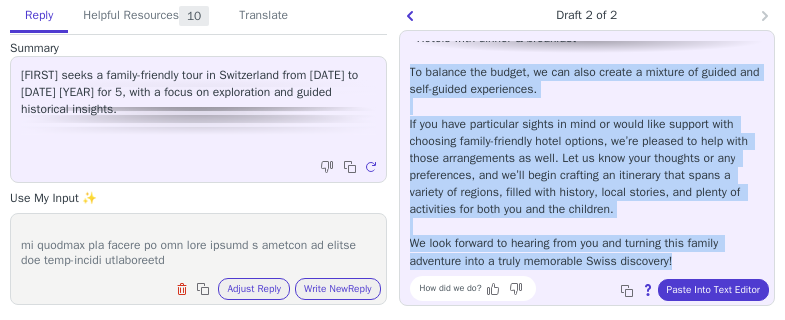 drag, startPoint x: 404, startPoint y: 80, endPoint x: 711, endPoint y: 259, distance: 355.37305 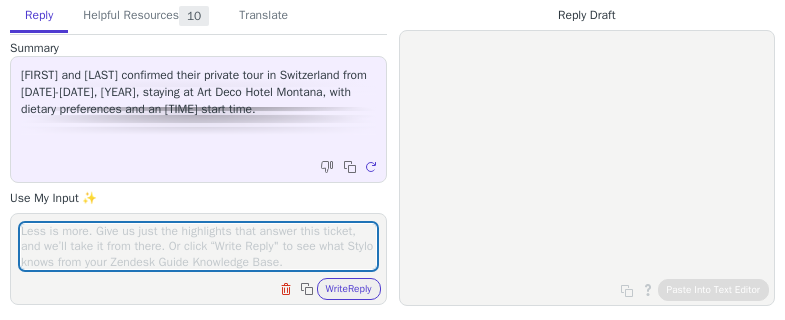 scroll, scrollTop: 0, scrollLeft: 0, axis: both 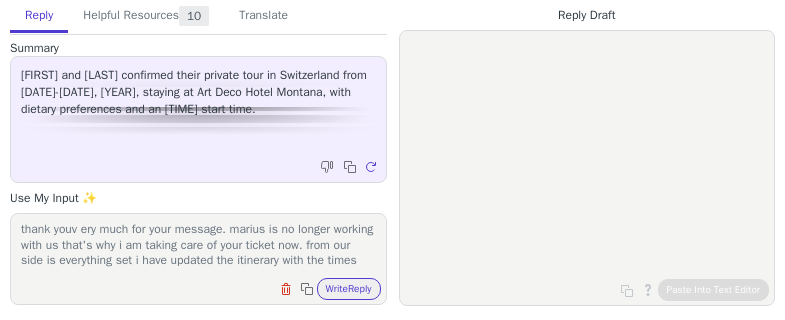 click on "dear [FIRST] [LAST]
thank youv ery much for your message. marius is no longer working with us that's why i am taking care of your ticket now.  Clear field Copy to clipboard Write  Reply" at bounding box center (198, 259) 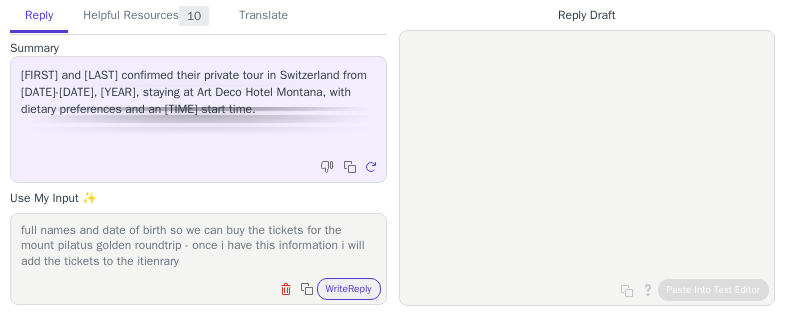scroll, scrollTop: 109, scrollLeft: 0, axis: vertical 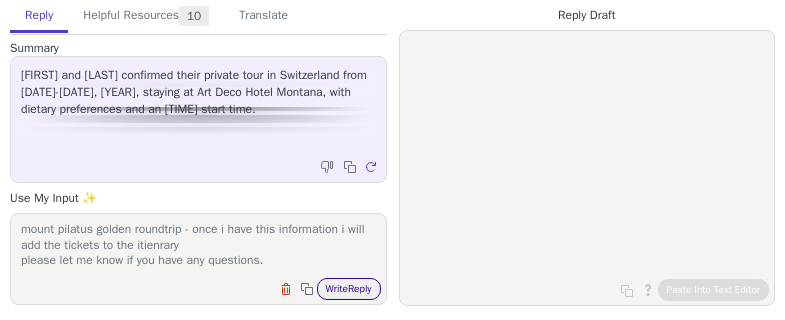 type on "dear [FIRST] [LAST]
thank youv ery much for your message. marius is no longer working with us that's why i am taking care of your ticket now. from our side is everything set i have updated the itinerary with the times and hotel information. one last thing would be to share your both full names and date of birth so we can buy the tickets for the mount pilatus golden roundtrip - once i have this information i will add the tickets to the itienrary
please let me know if you have any questions." 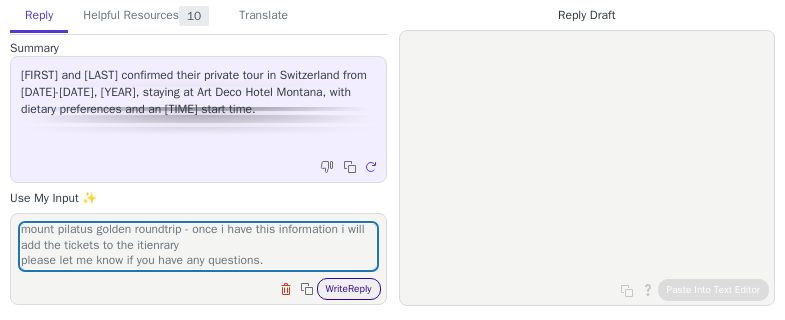 click on "Write  Reply" at bounding box center (349, 289) 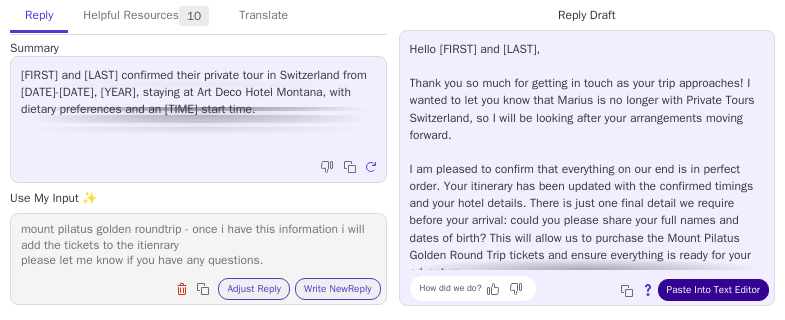 click on "Paste Into Text Editor" at bounding box center [713, 290] 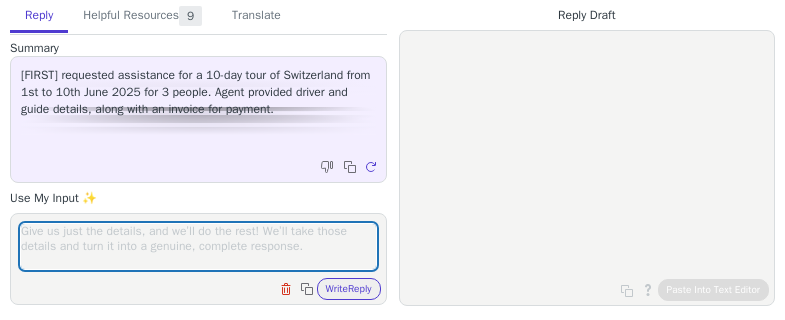 scroll, scrollTop: 0, scrollLeft: 0, axis: both 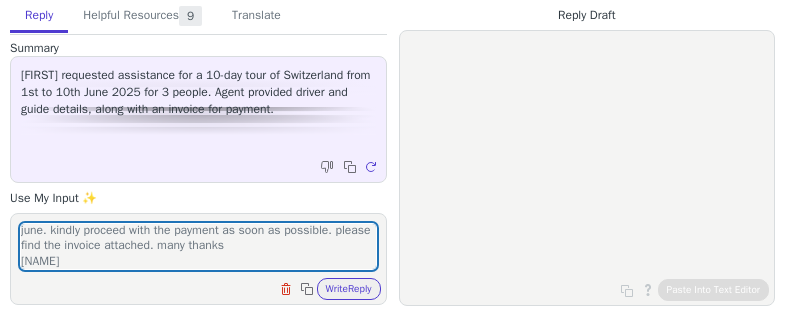 type on "i hope you're doing well. i wanted to send a reminder for the payment of the guests [FIRST] [LAST] who were on tour with us in june. kindly proceed with the payment as soon as possible. please find the invoice attached. many thanks
[NAME]" 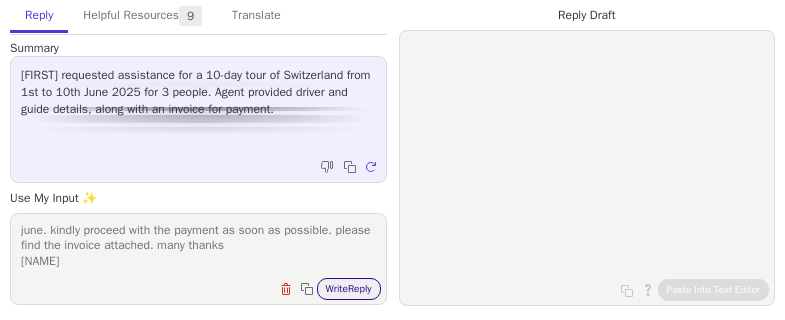 click on "Write  Reply" at bounding box center (349, 289) 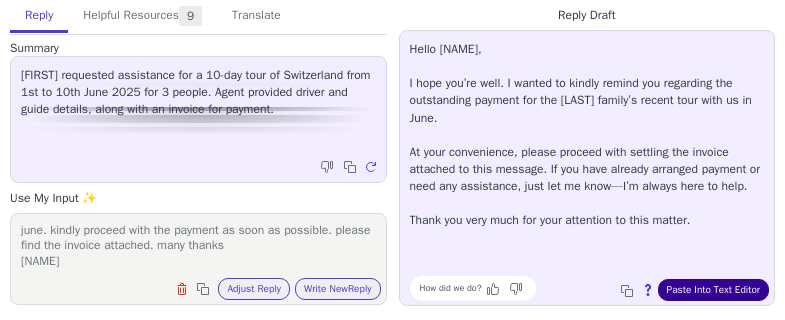 click on "Paste Into Text Editor" at bounding box center (713, 290) 